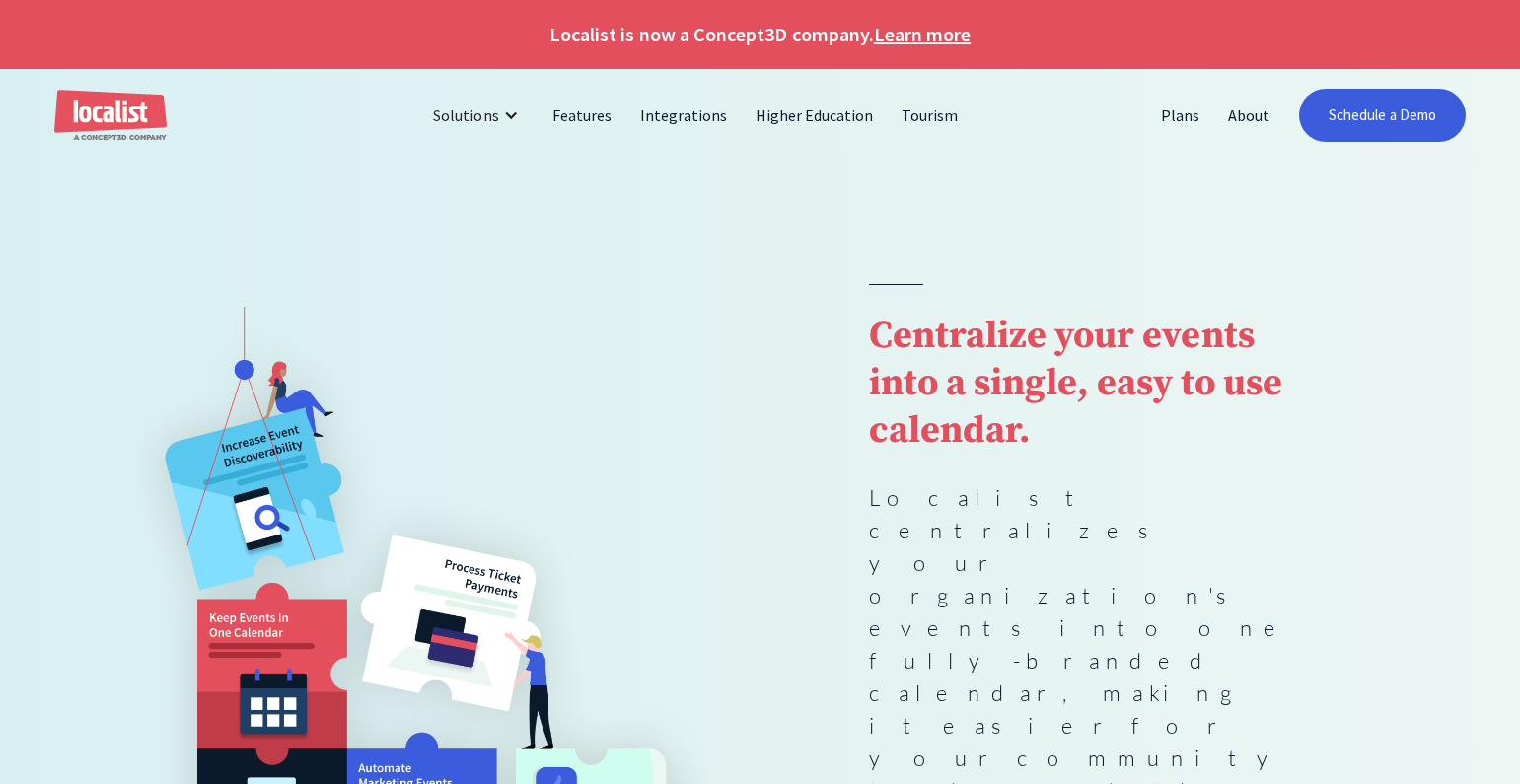 scroll, scrollTop: 0, scrollLeft: 0, axis: both 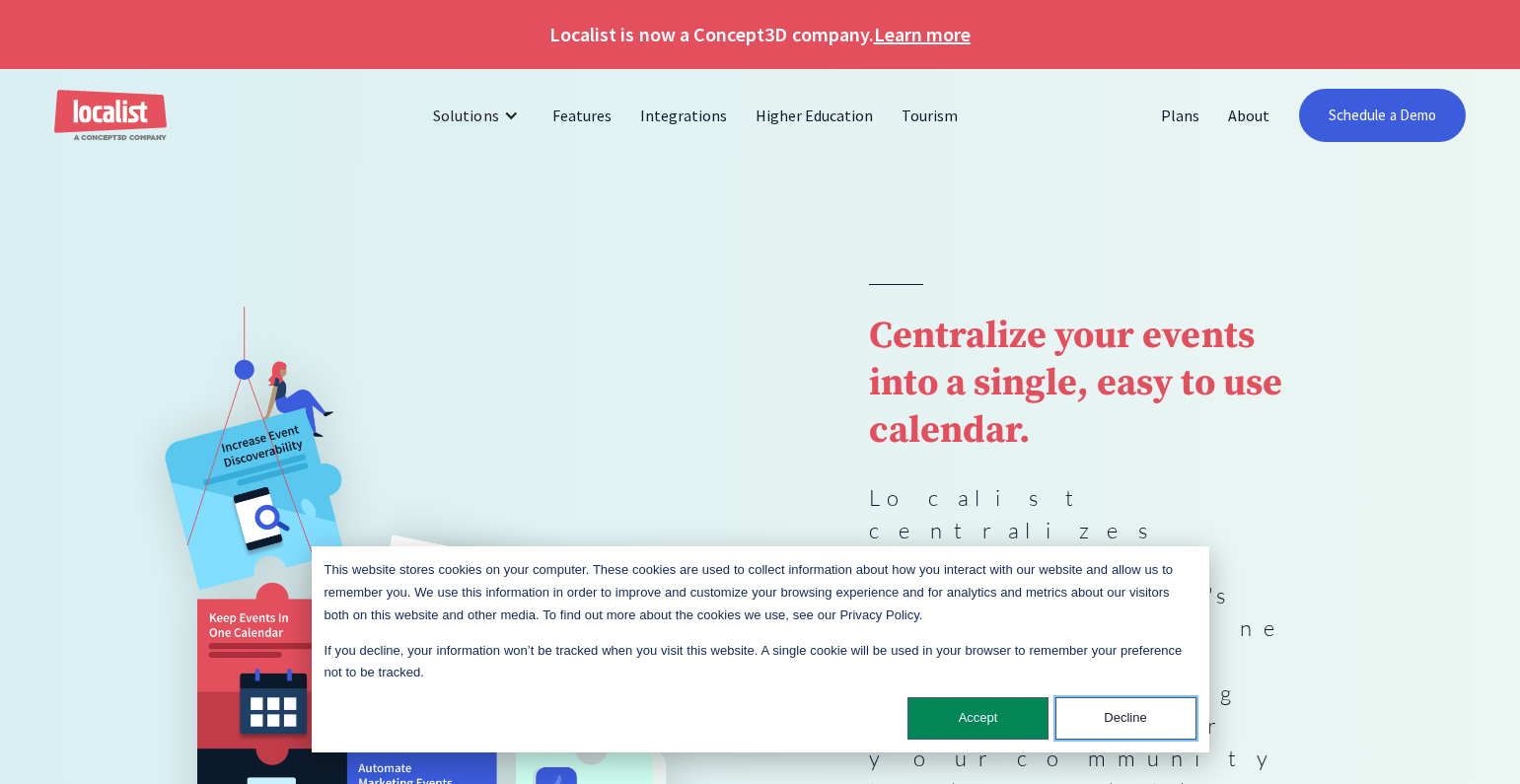 drag, startPoint x: 1094, startPoint y: 716, endPoint x: 1063, endPoint y: 697, distance: 36.359318 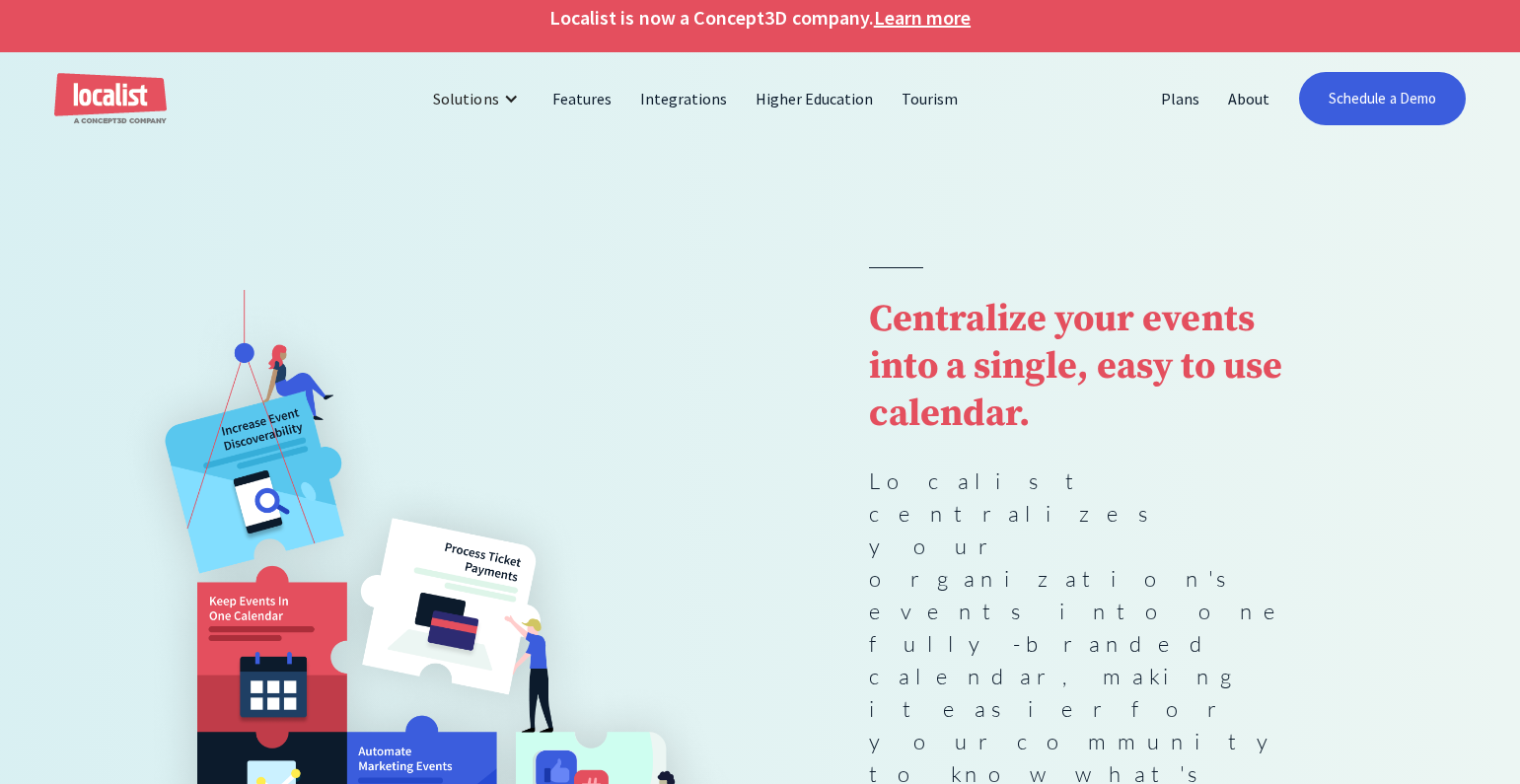scroll, scrollTop: 0, scrollLeft: 0, axis: both 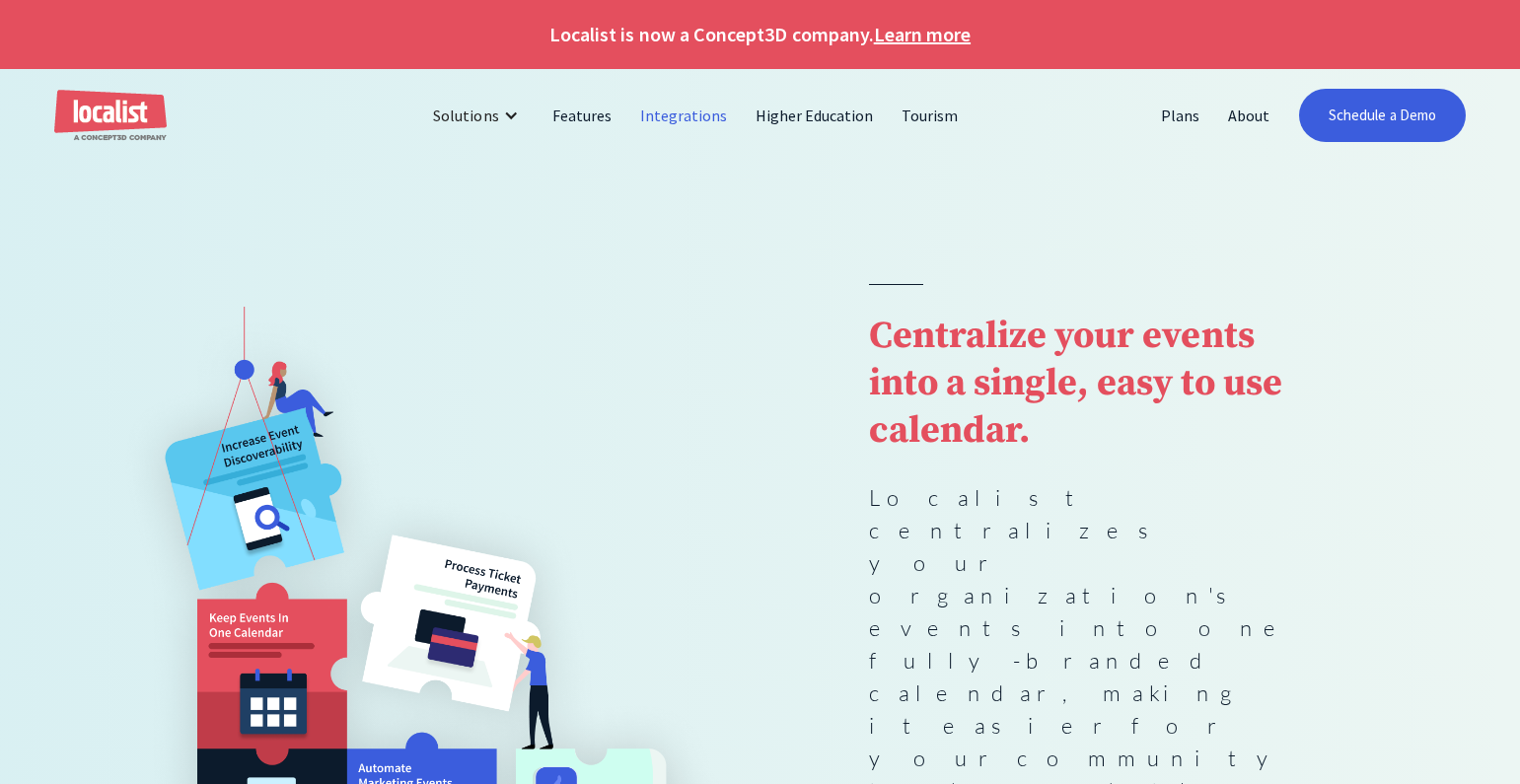 click on "Integrations" at bounding box center [684, 115] 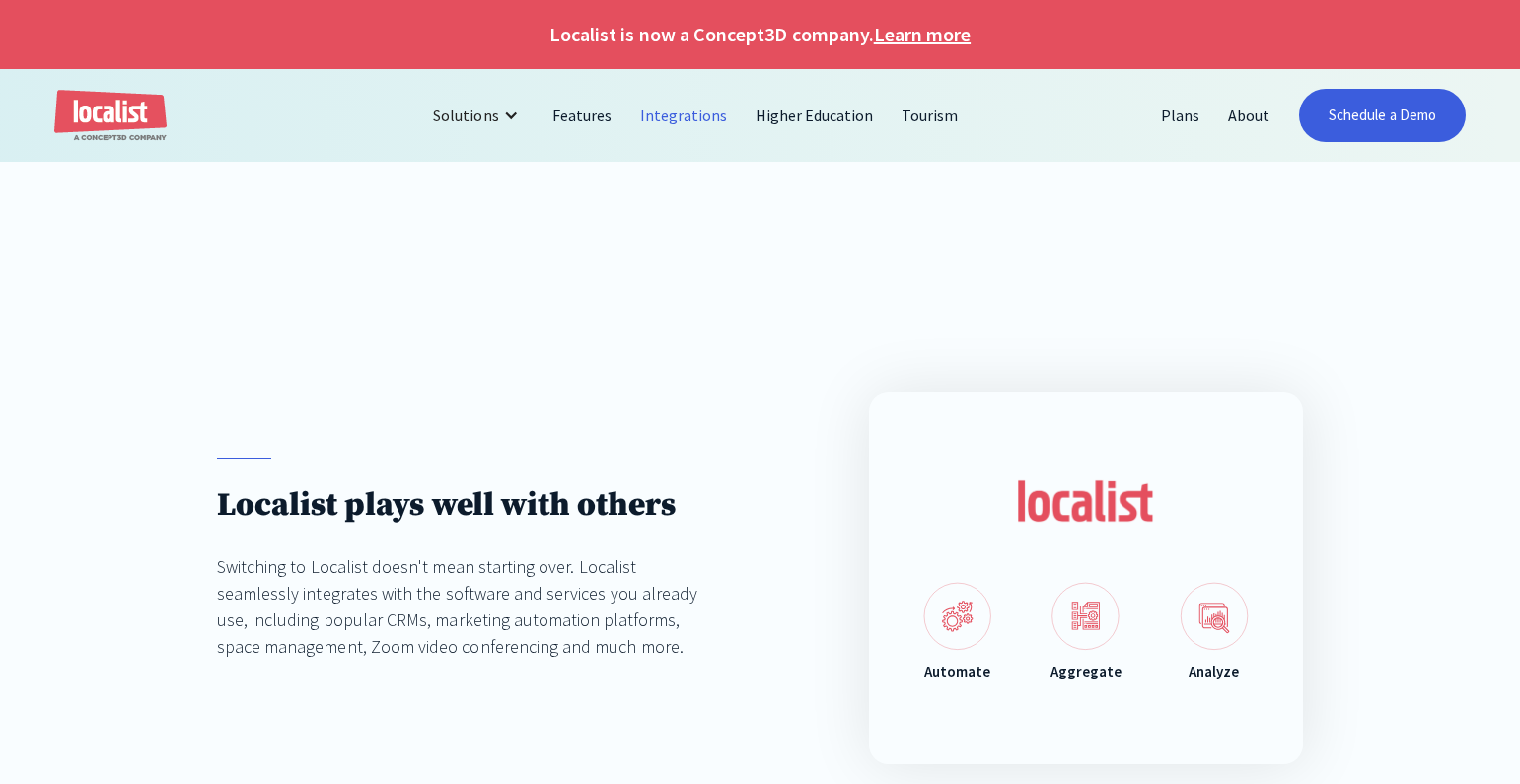 scroll, scrollTop: 0, scrollLeft: 0, axis: both 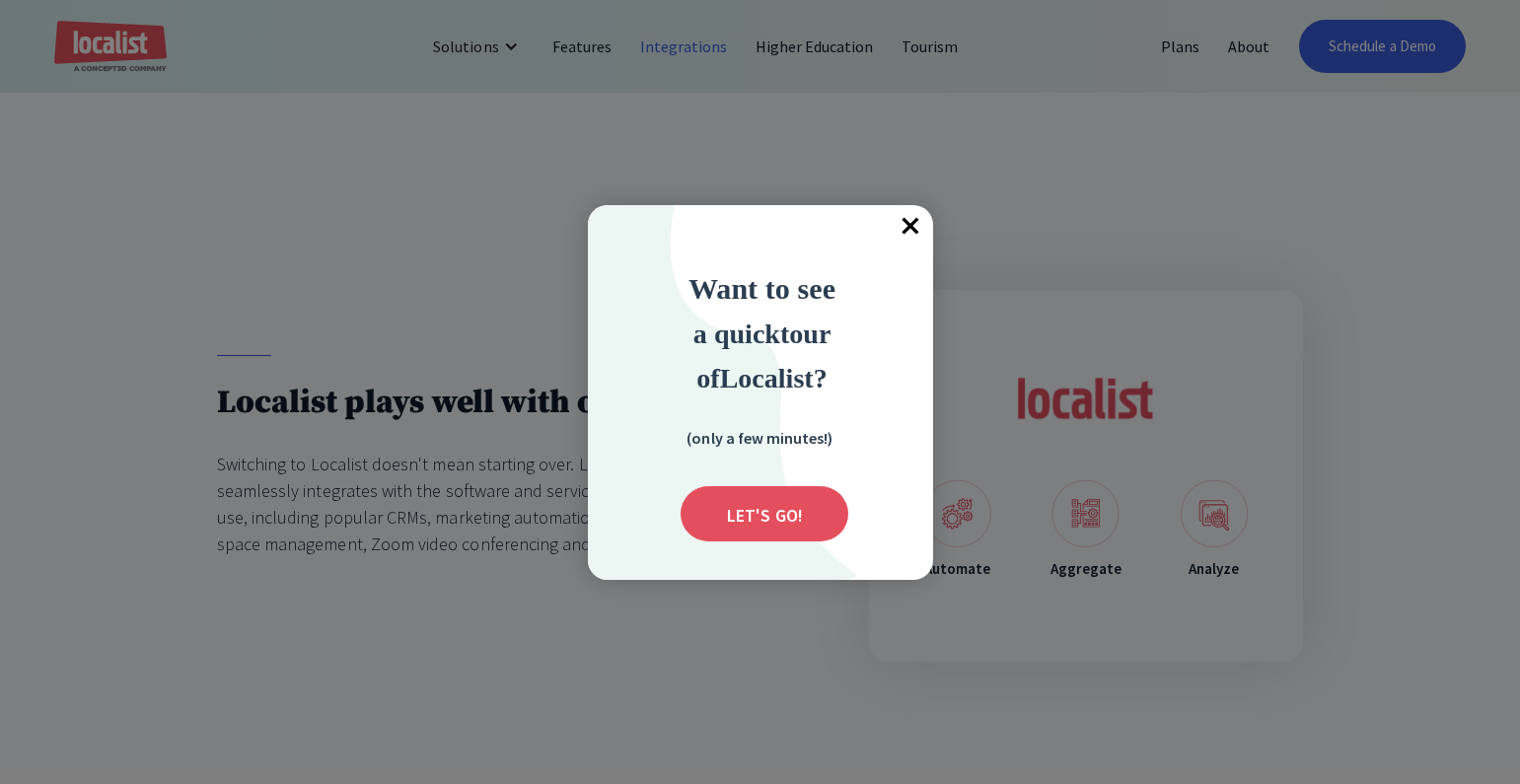 click on "×" at bounding box center (911, 227) 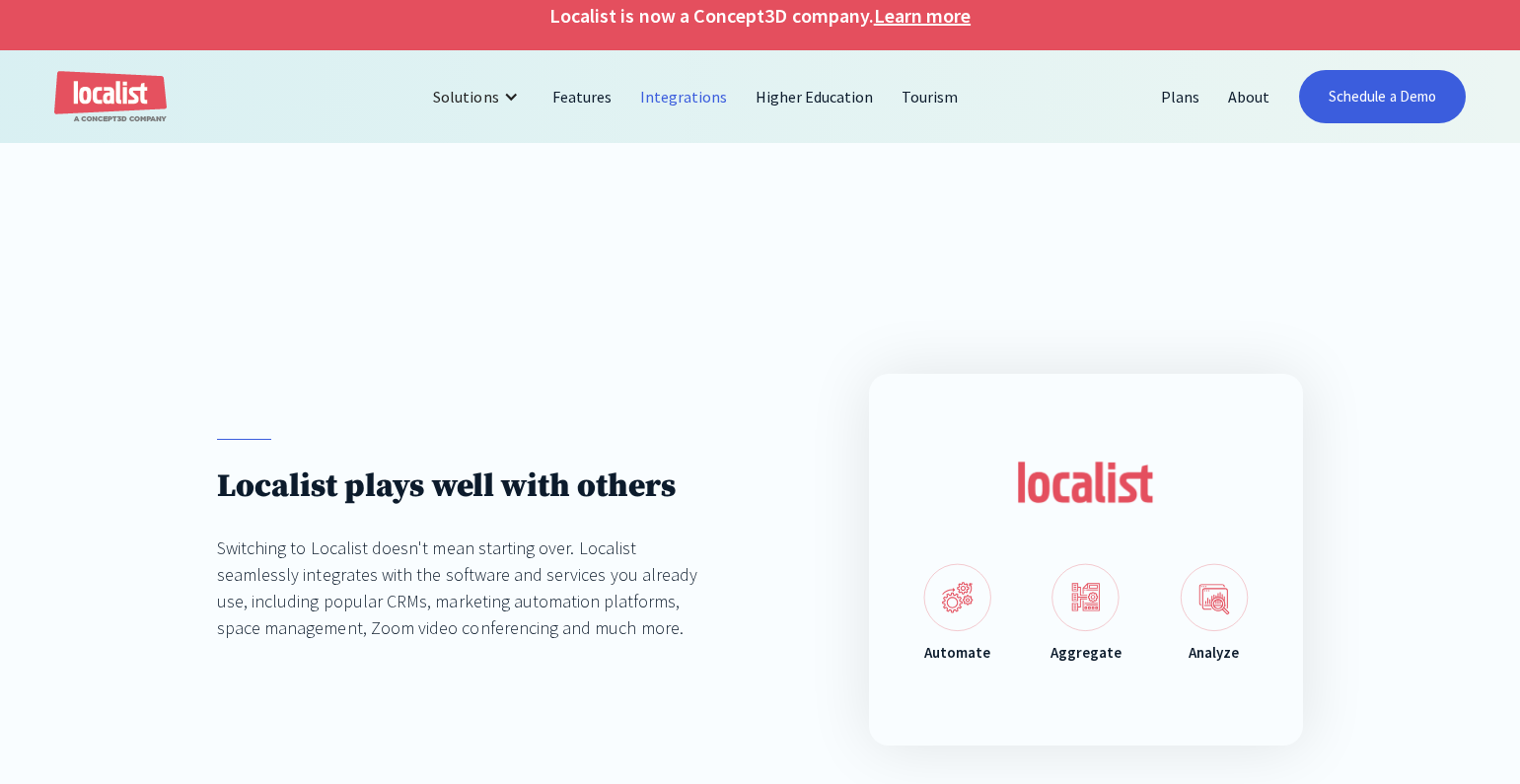 scroll, scrollTop: 0, scrollLeft: 0, axis: both 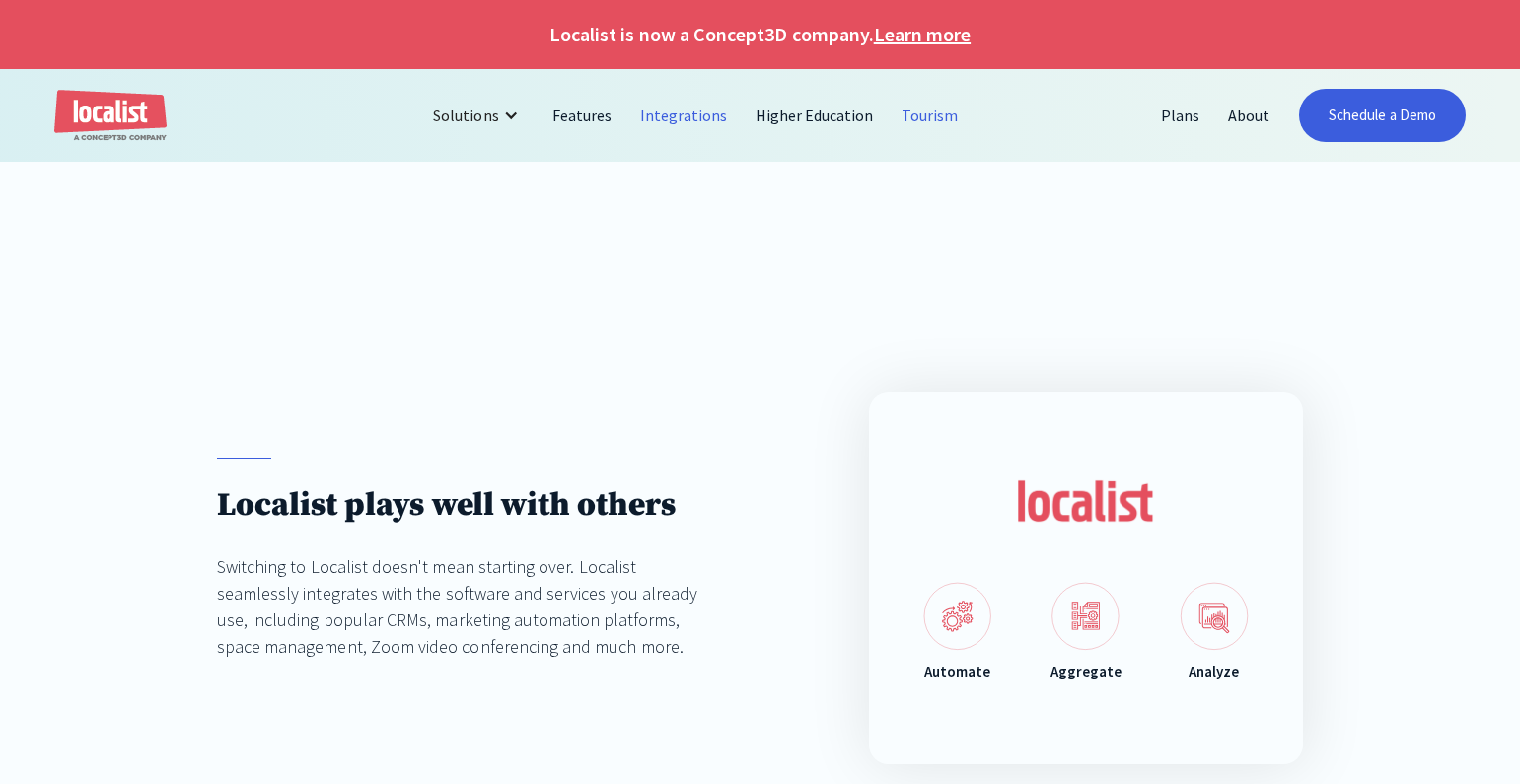 click on "Tourism" at bounding box center [930, 115] 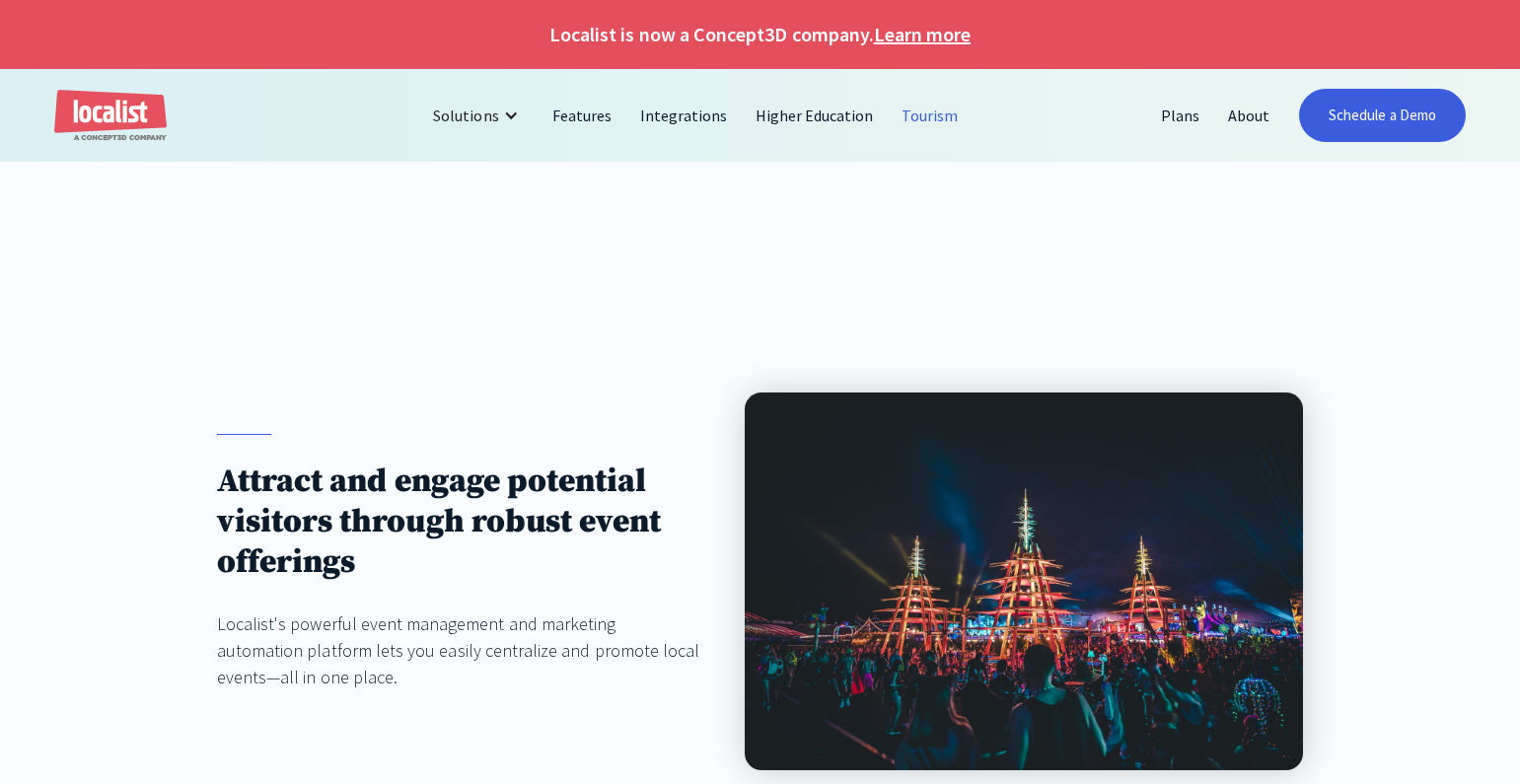 scroll, scrollTop: 0, scrollLeft: 0, axis: both 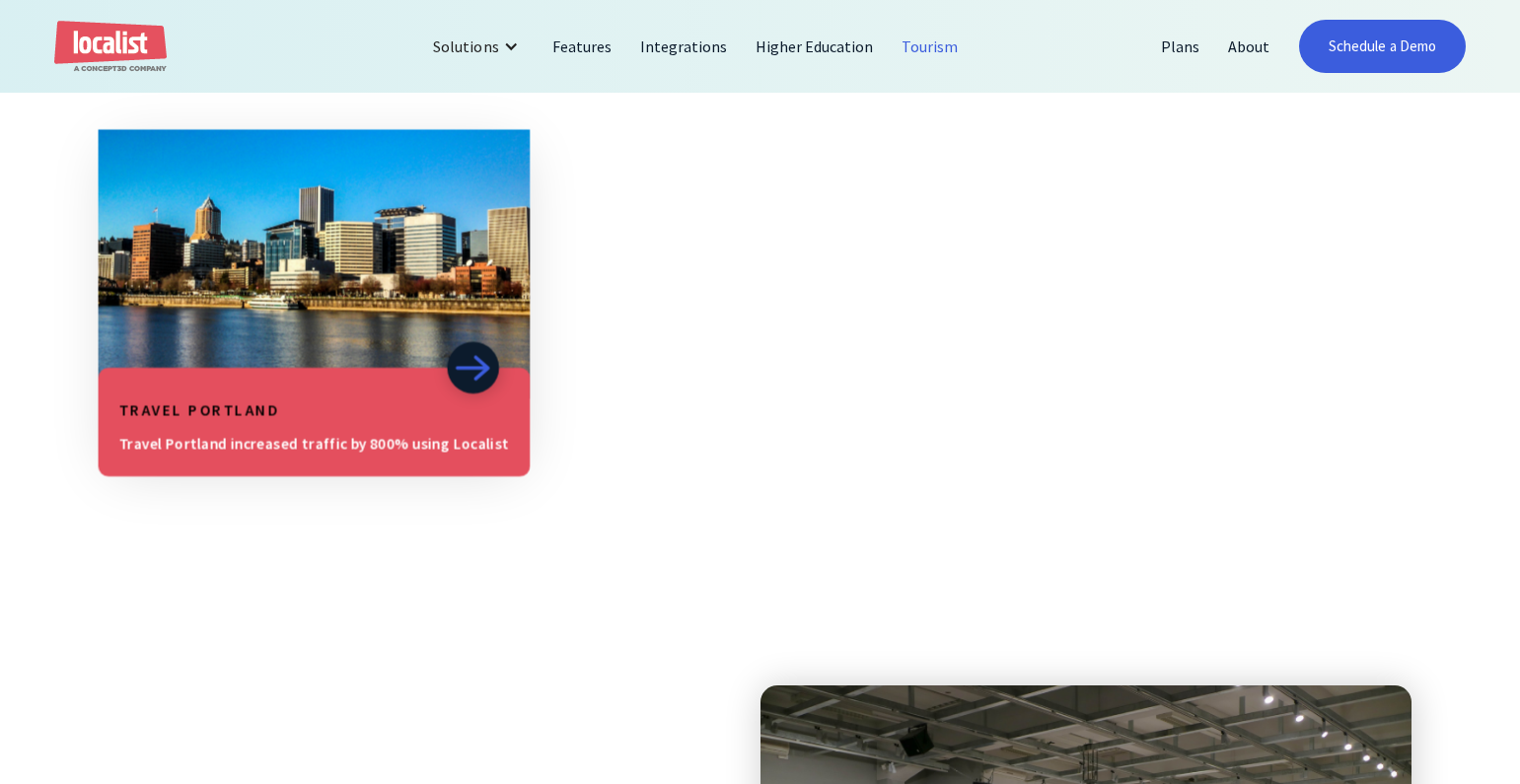 click at bounding box center (314, 264) 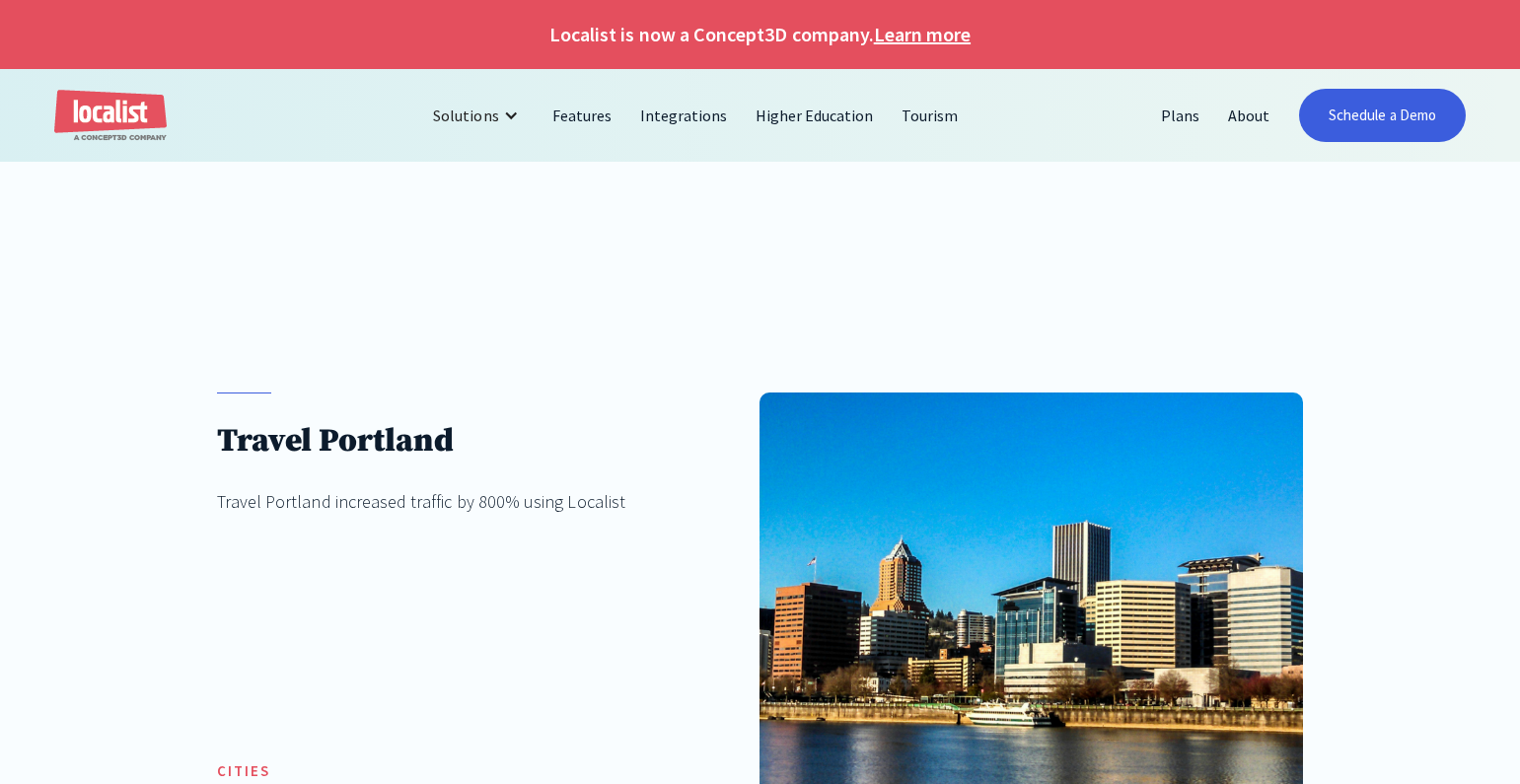 scroll, scrollTop: 0, scrollLeft: 0, axis: both 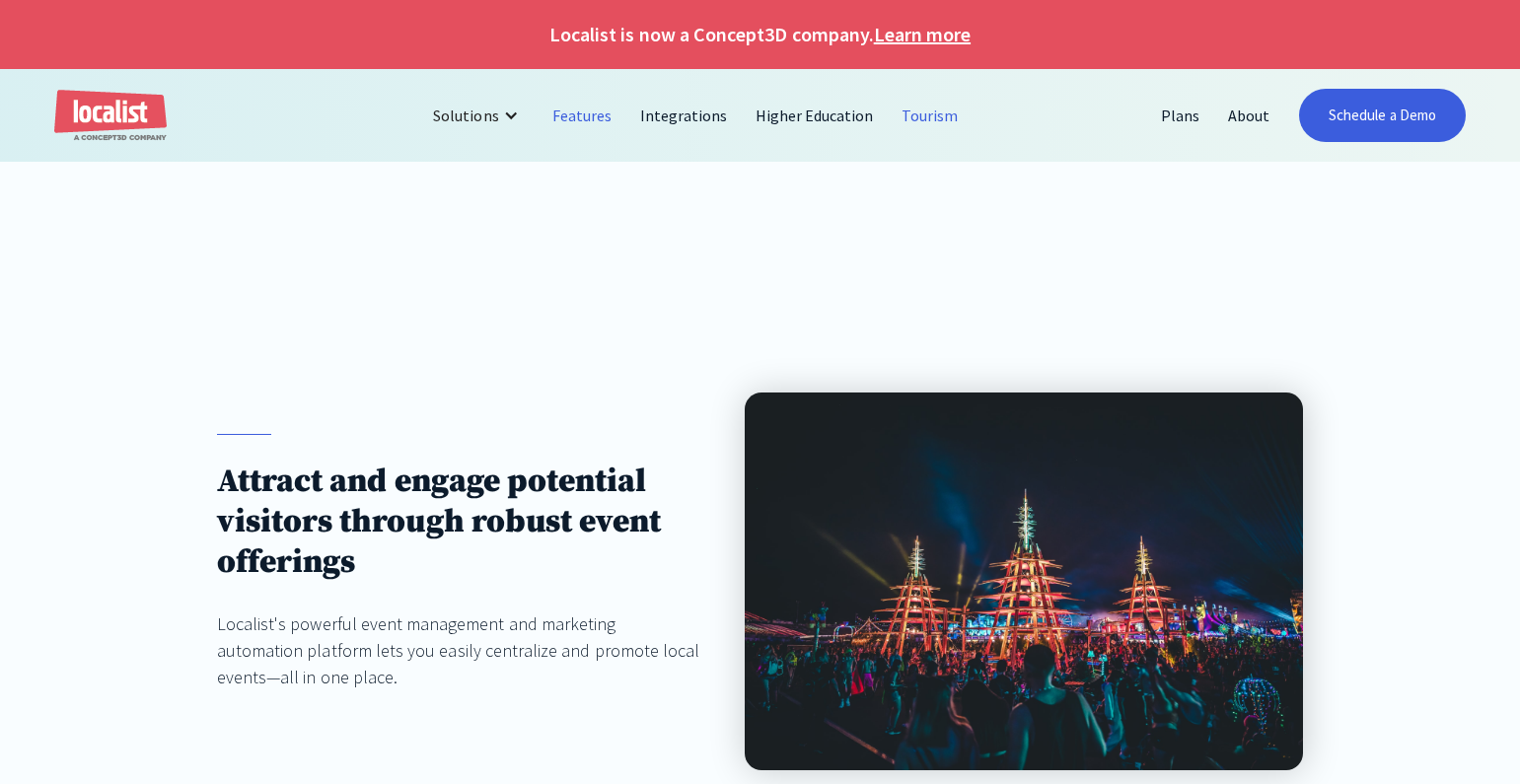click on "Features" at bounding box center [582, 115] 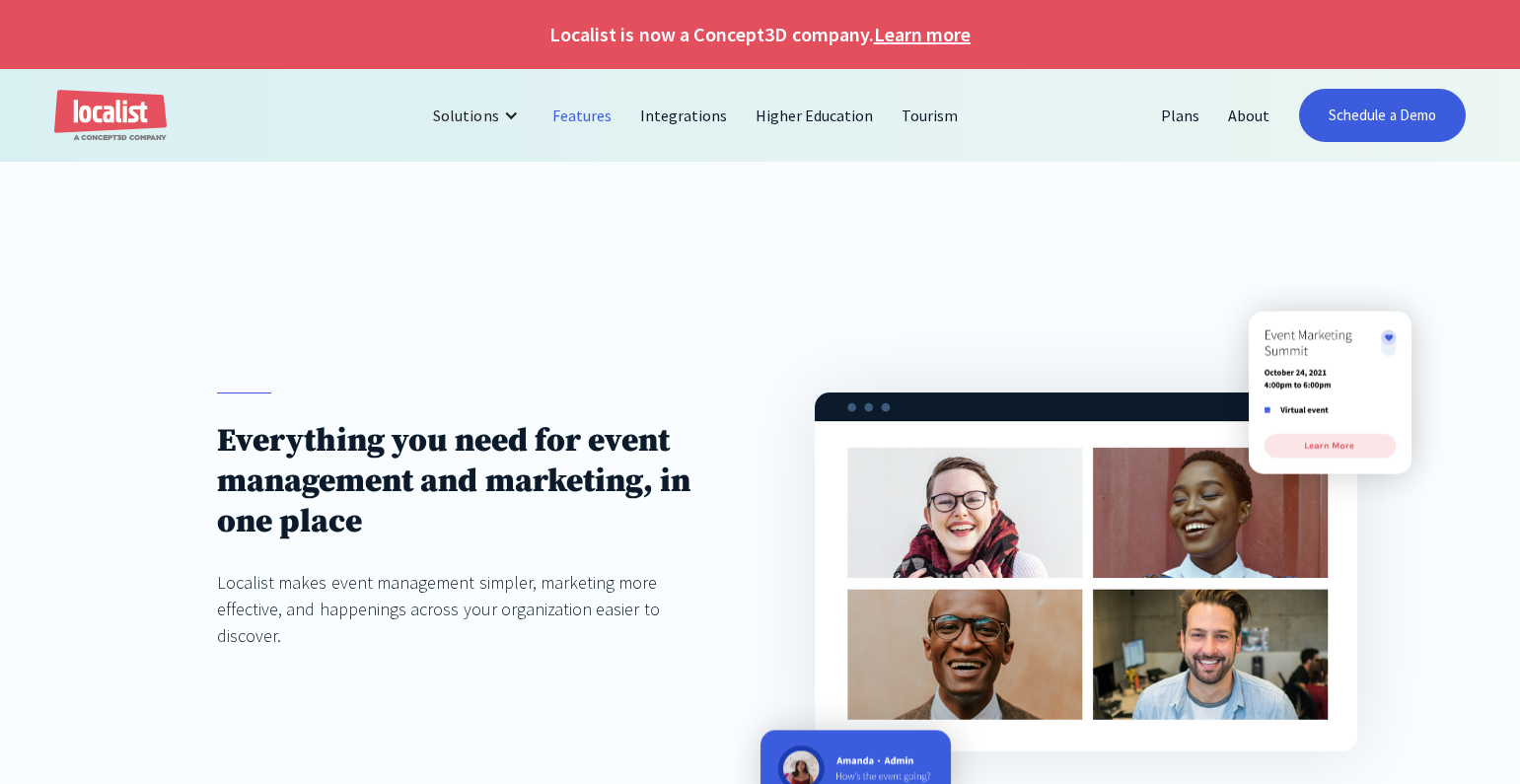scroll, scrollTop: 0, scrollLeft: 0, axis: both 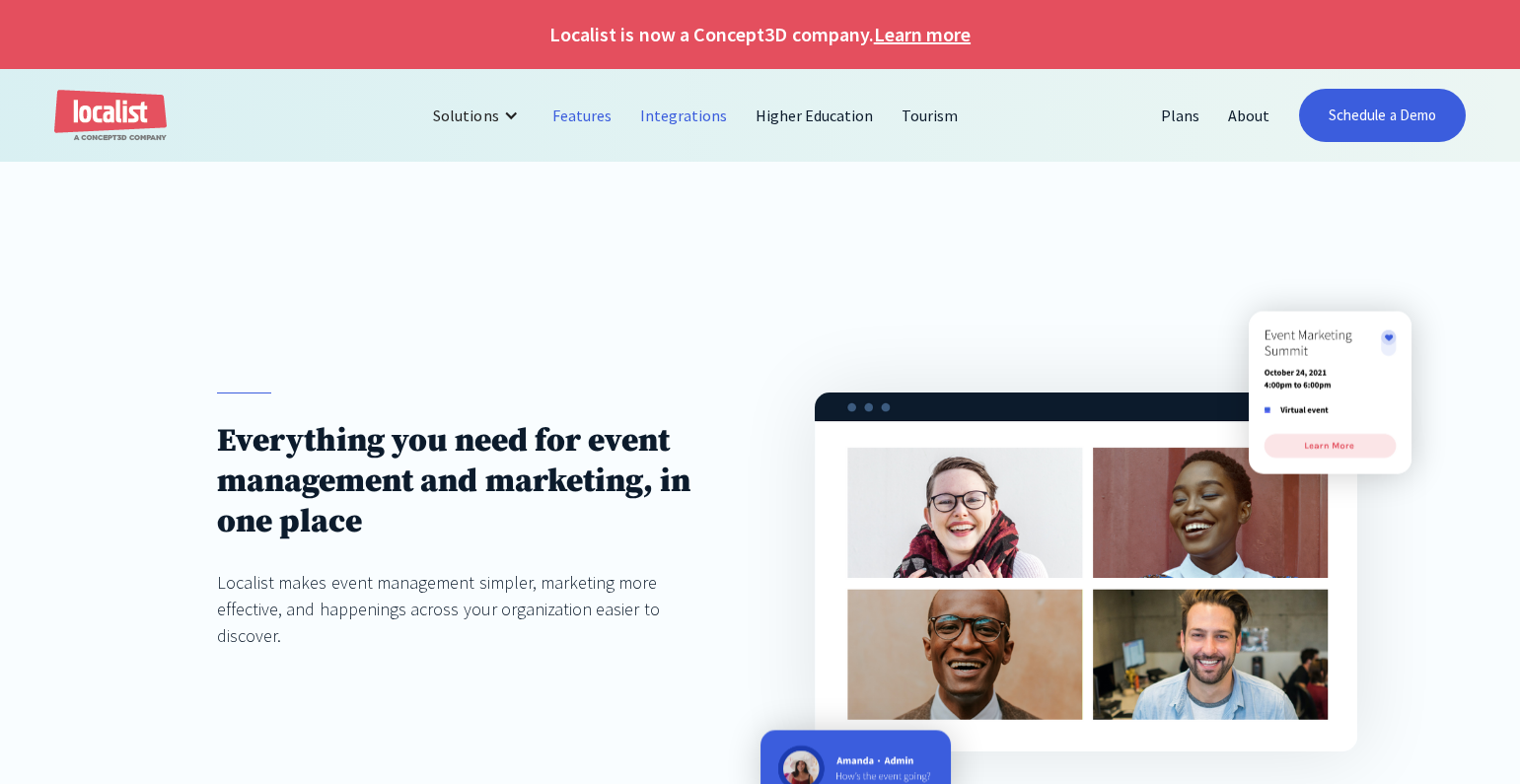 click on "Integrations" at bounding box center [684, 115] 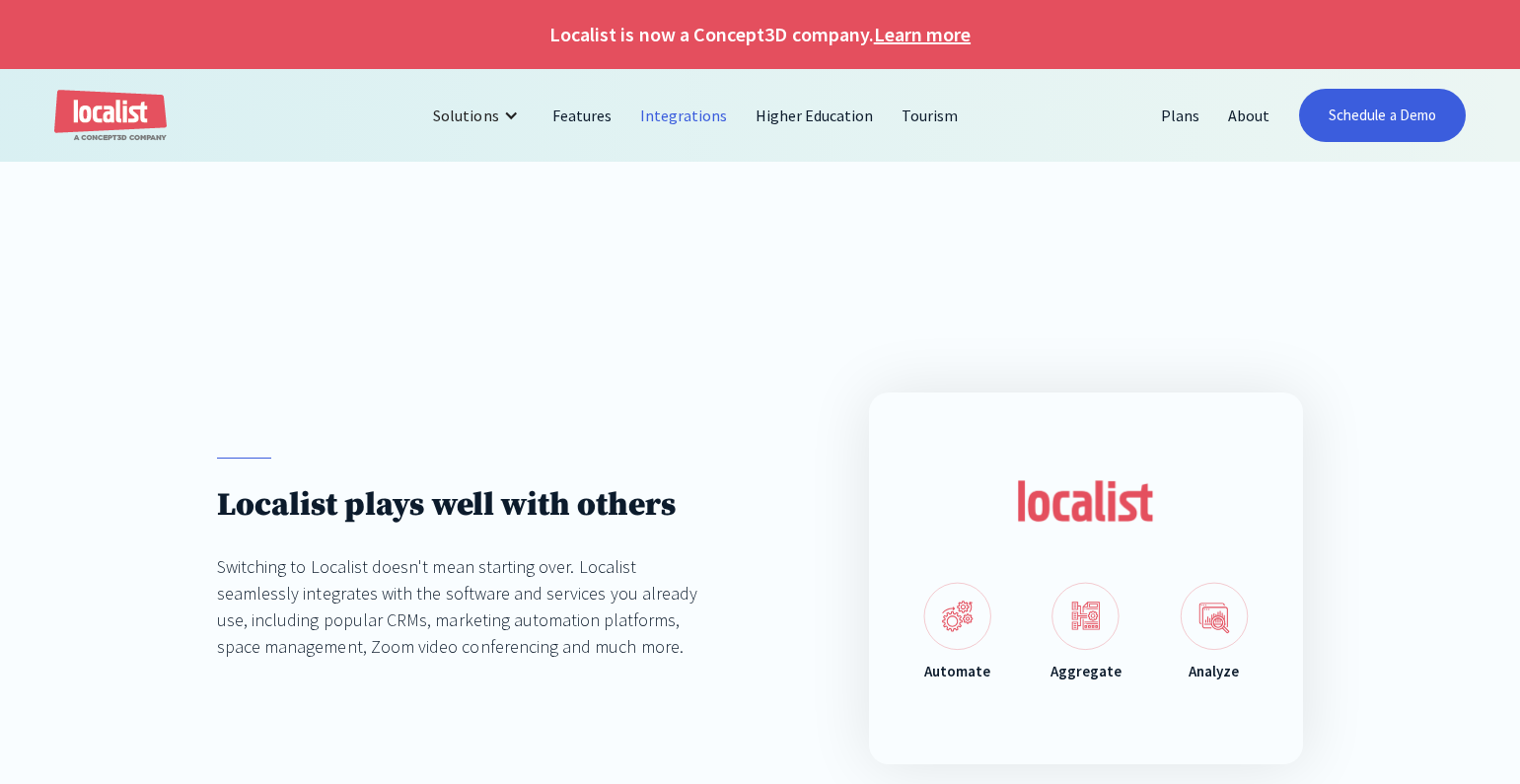 scroll, scrollTop: 0, scrollLeft: 0, axis: both 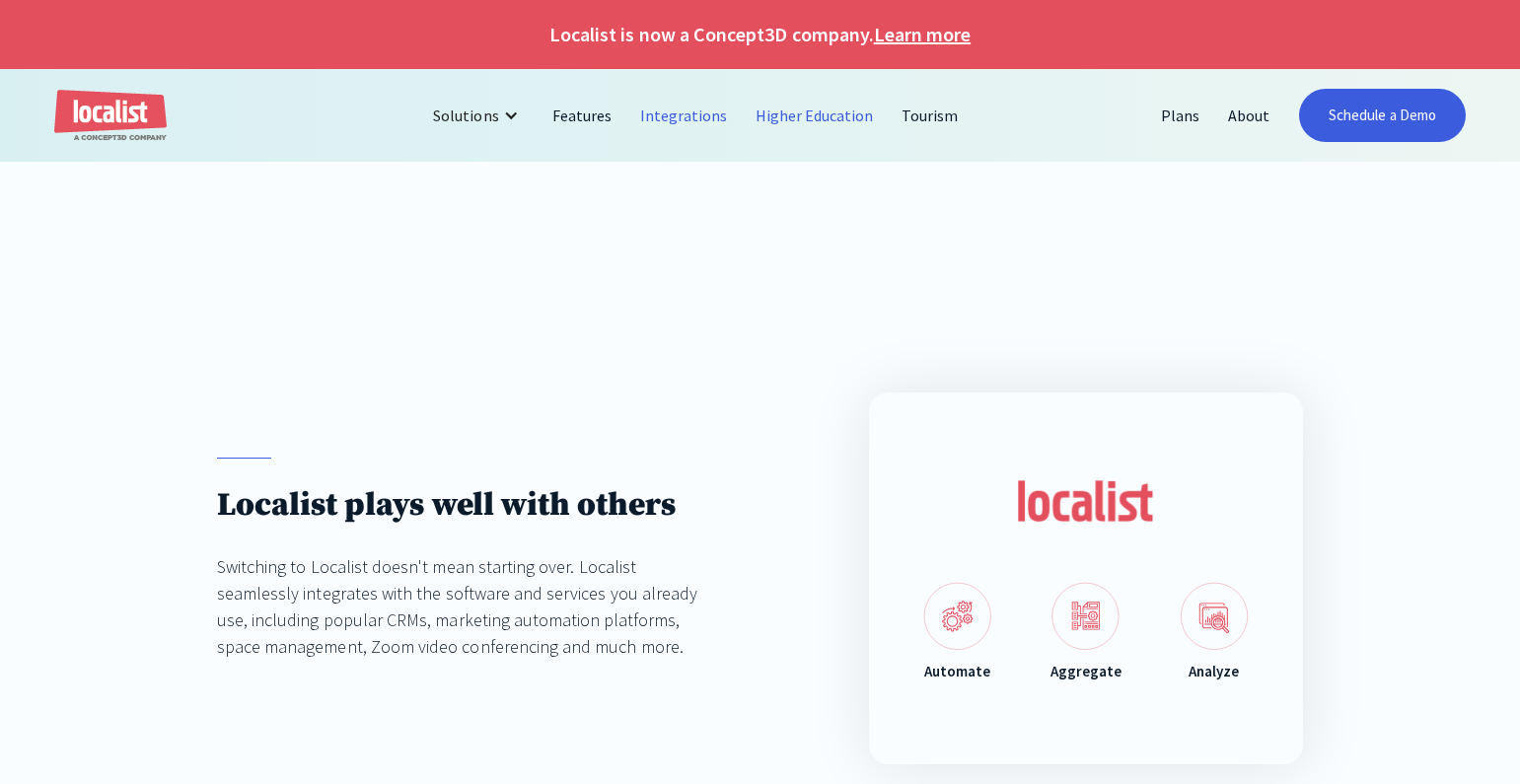 click on "Higher Education" at bounding box center (815, 115) 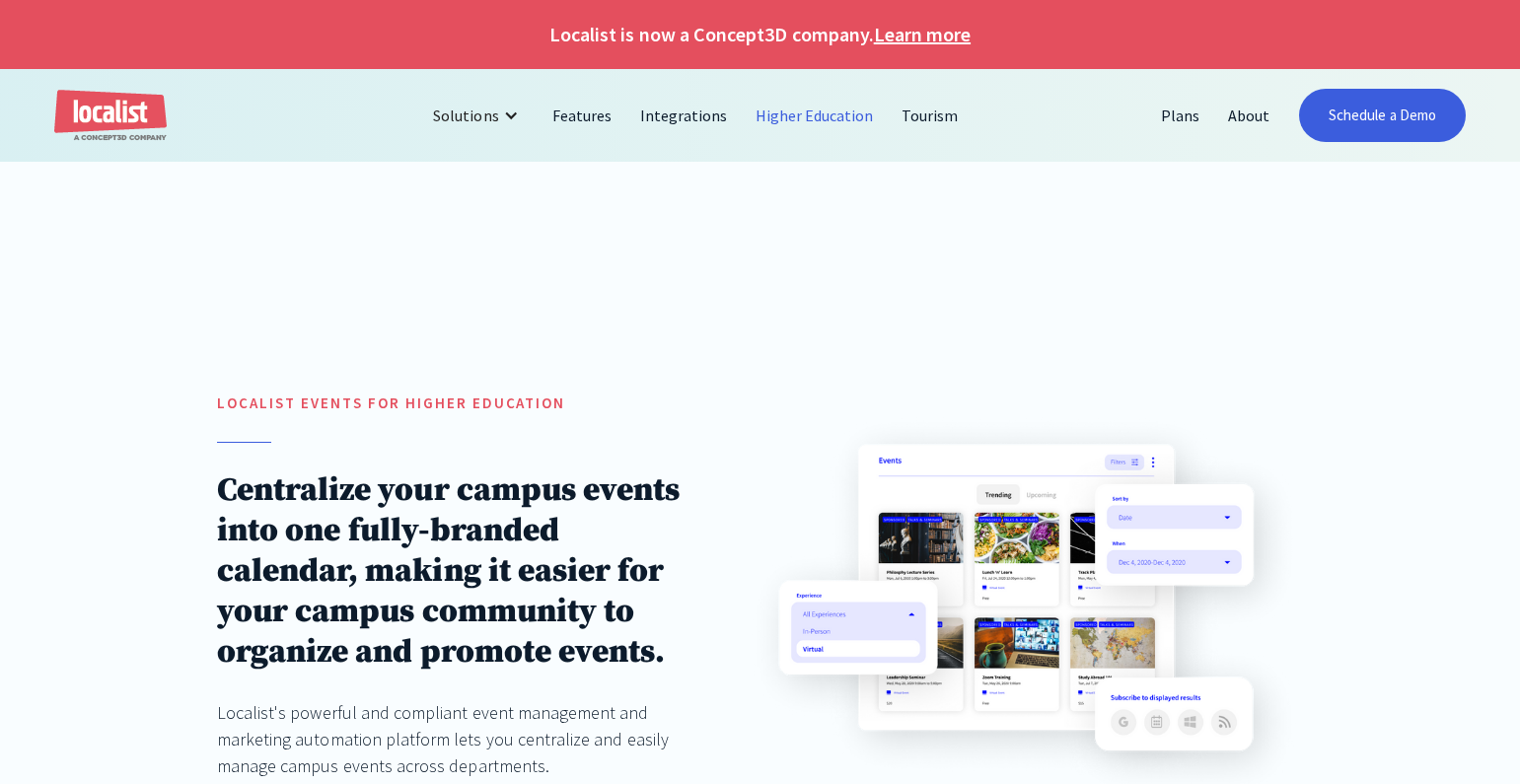 scroll, scrollTop: 0, scrollLeft: 0, axis: both 